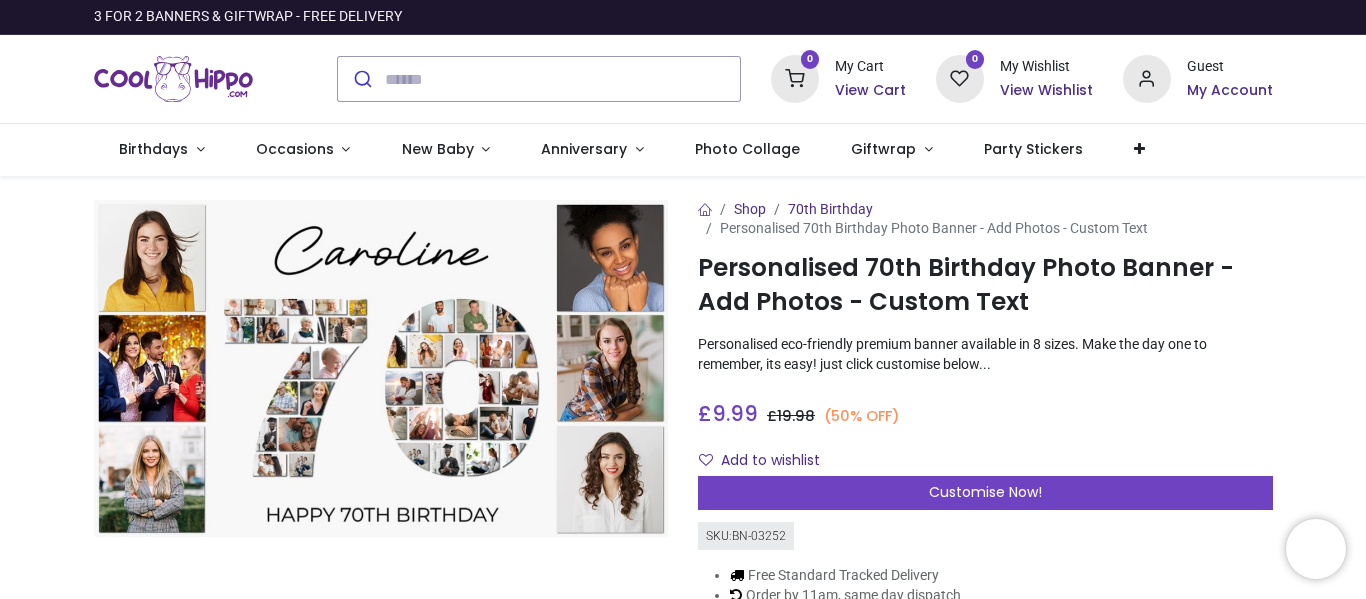 scroll, scrollTop: 0, scrollLeft: 0, axis: both 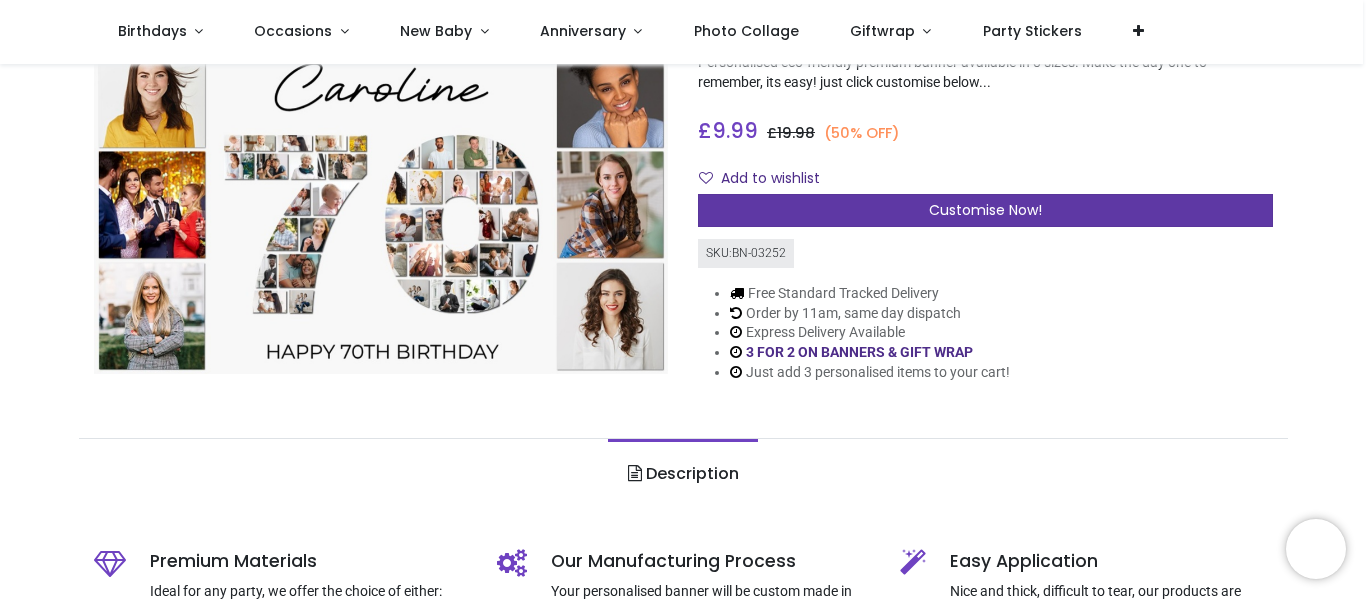 click on "Customise Now!" at bounding box center (985, 211) 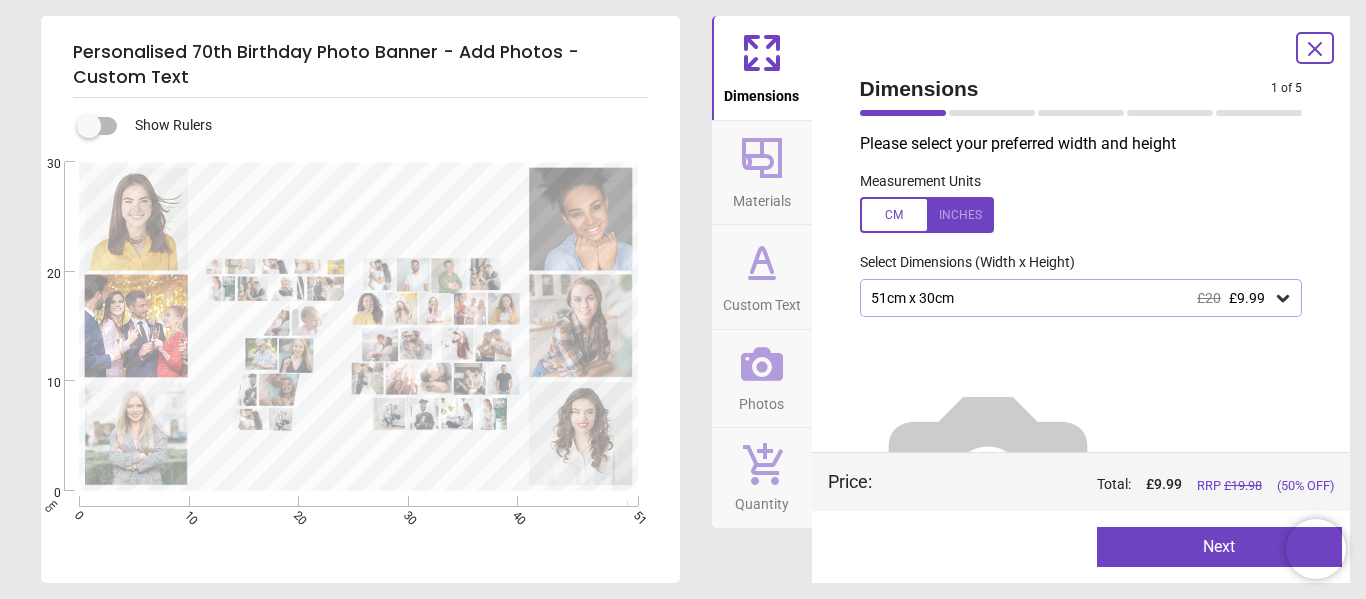 click at bounding box center [1081, 470] 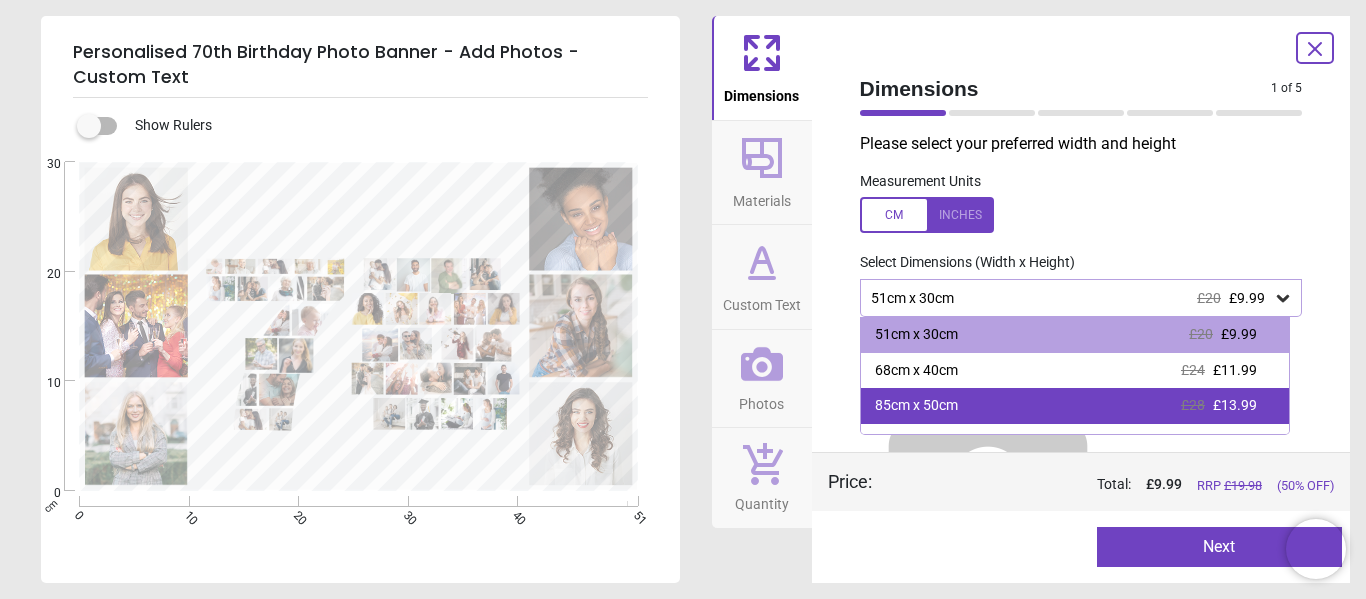 click on "85cm  x  50cm       £28 £13.99" at bounding box center (1075, 406) 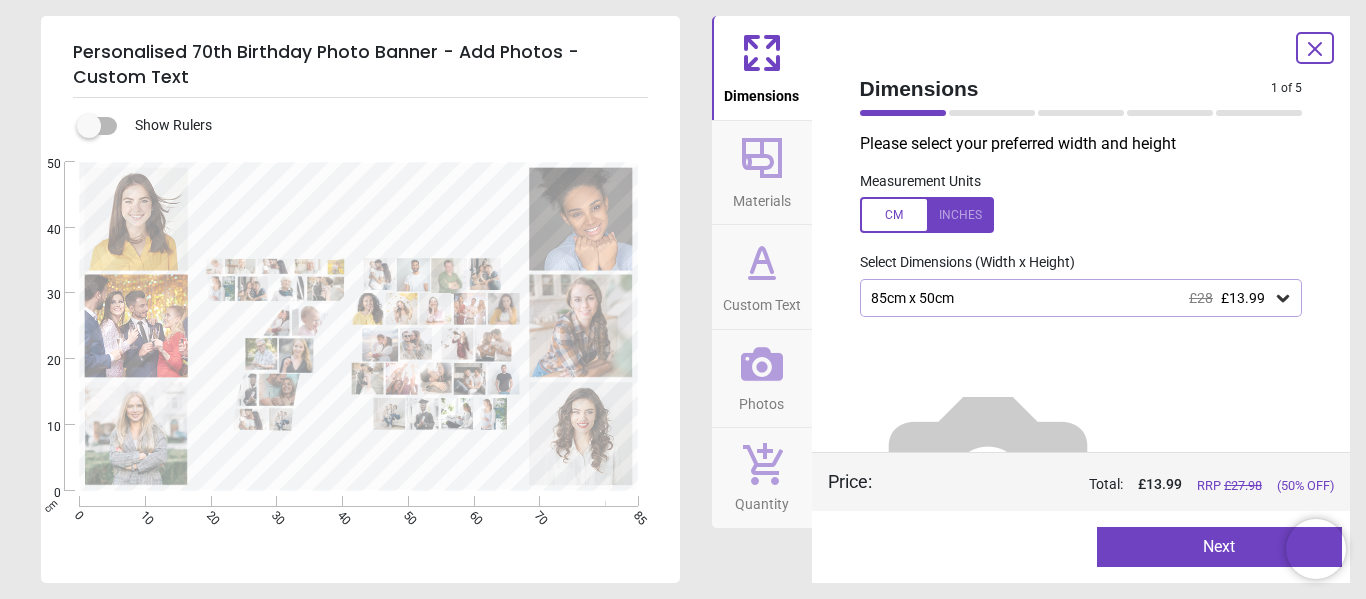 click on "85cm  x  50cm       £28 £13.99" at bounding box center (1071, 298) 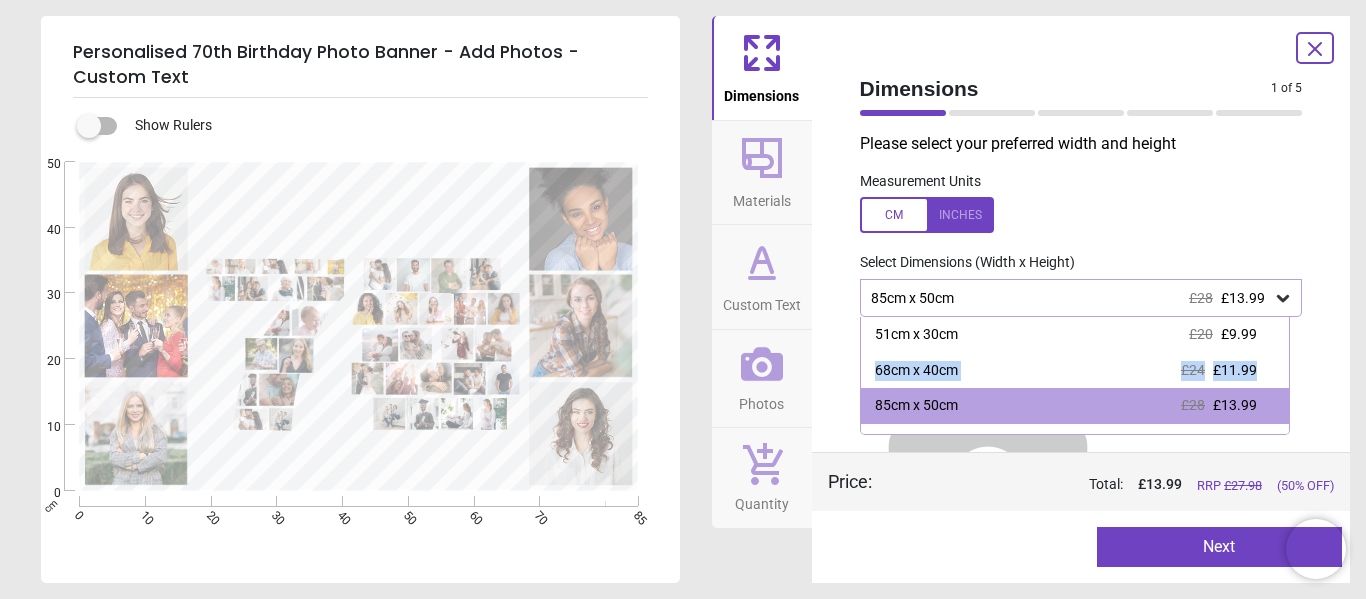 drag, startPoint x: 1289, startPoint y: 354, endPoint x: 1289, endPoint y: 369, distance: 15 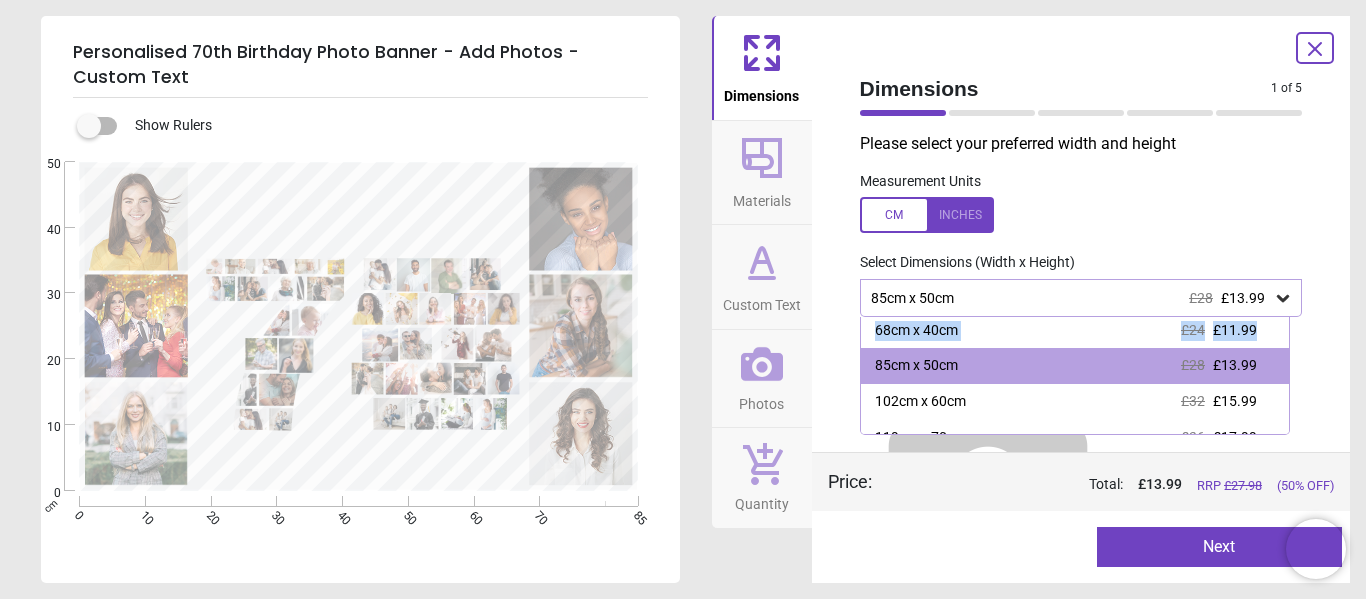scroll, scrollTop: 43, scrollLeft: 0, axis: vertical 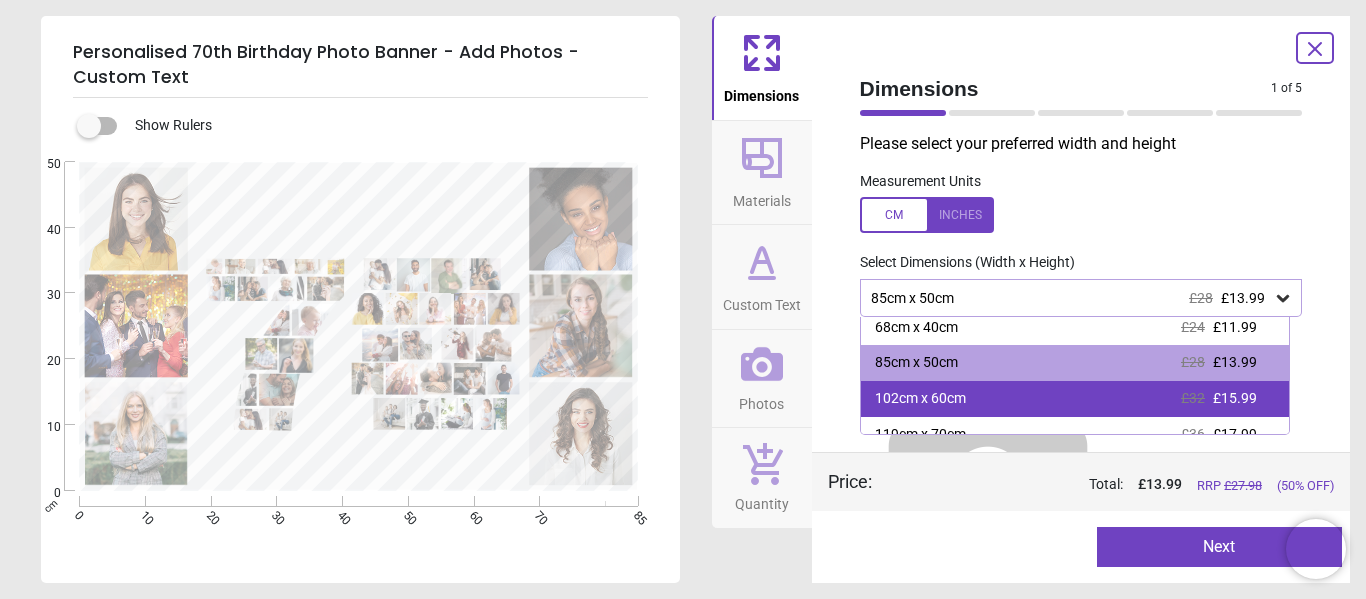 click on "102cm  x  60cm       £32 £15.99" at bounding box center (1075, 399) 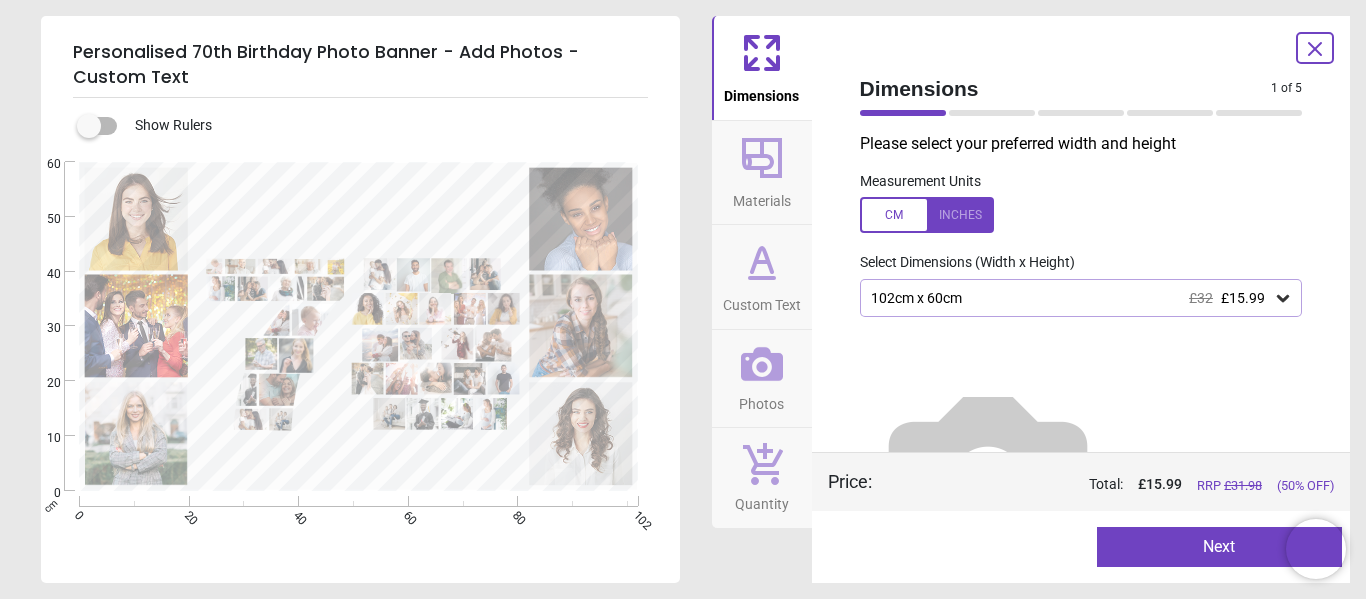 click on "Next" at bounding box center [1219, 547] 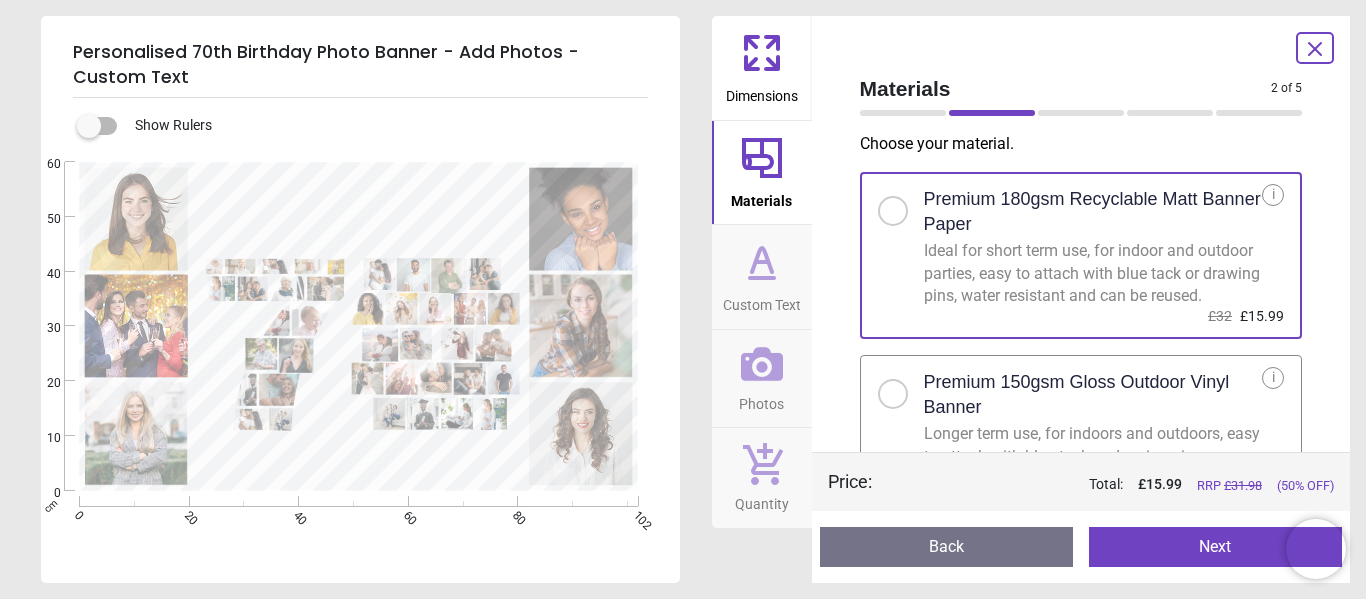 click on "Next" at bounding box center [1215, 547] 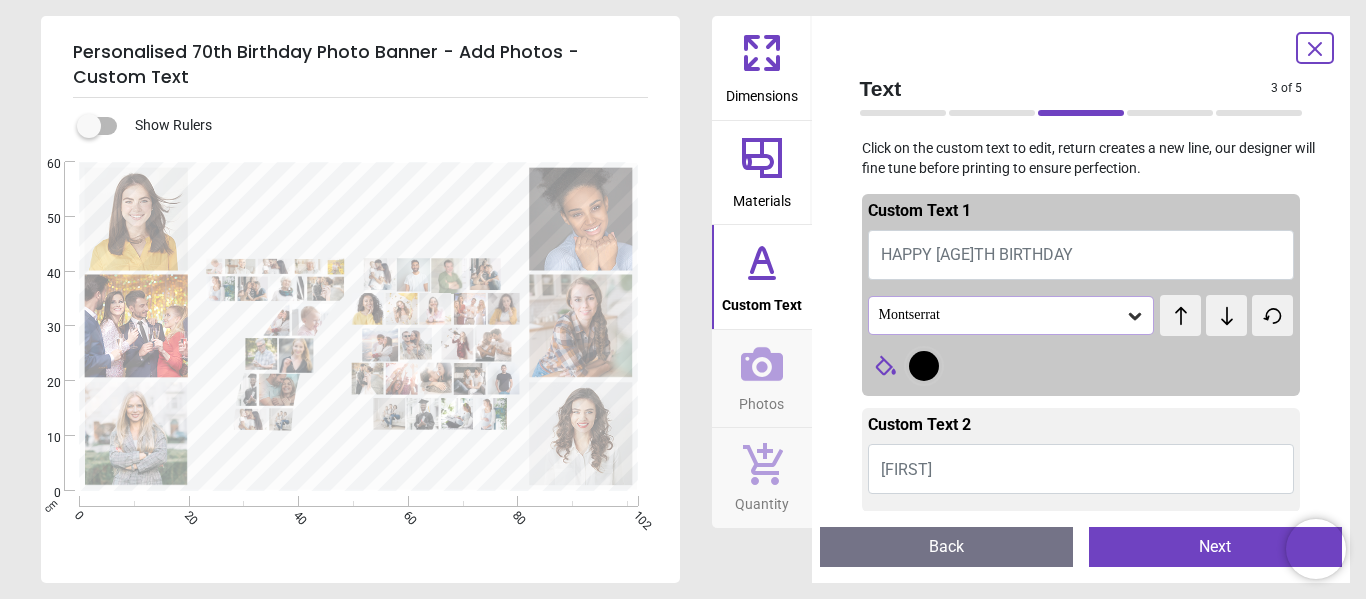 click on "Caroline" at bounding box center [1081, 469] 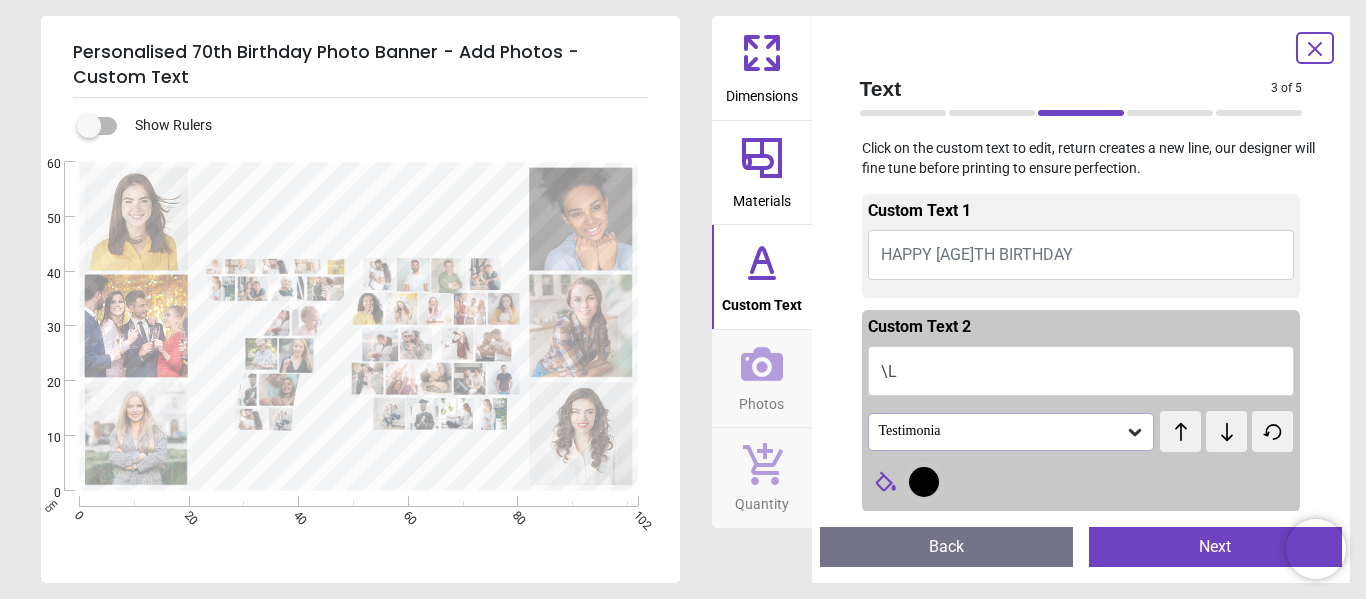 type on "*" 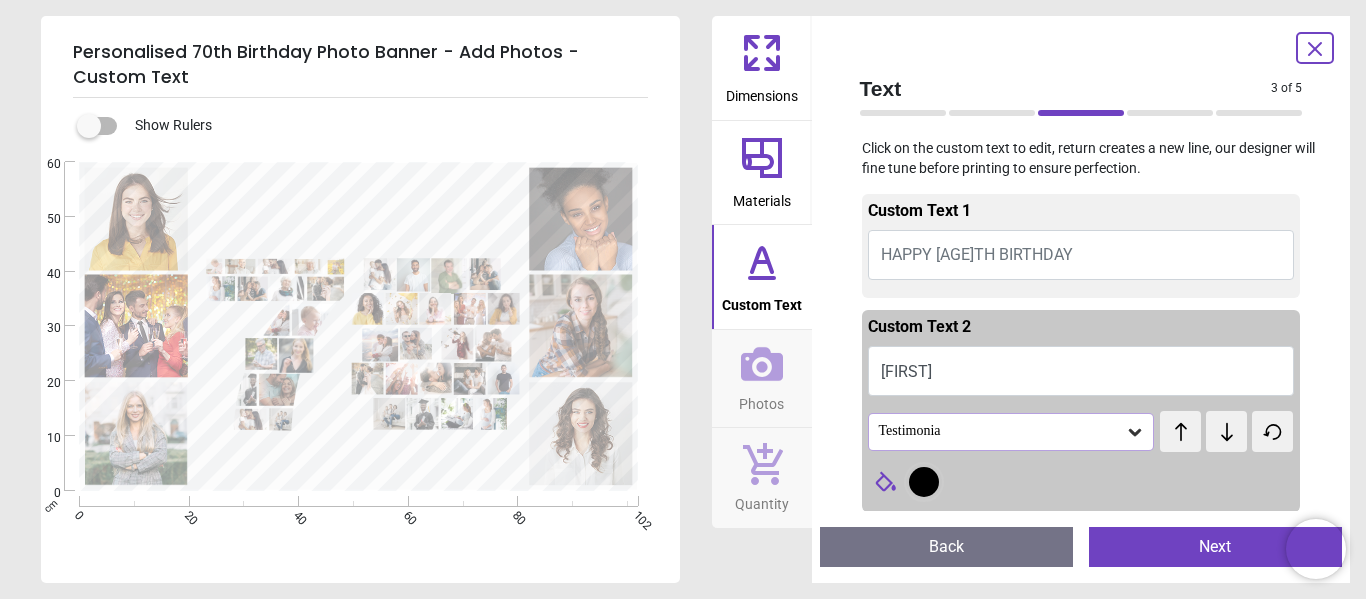 type on "*****" 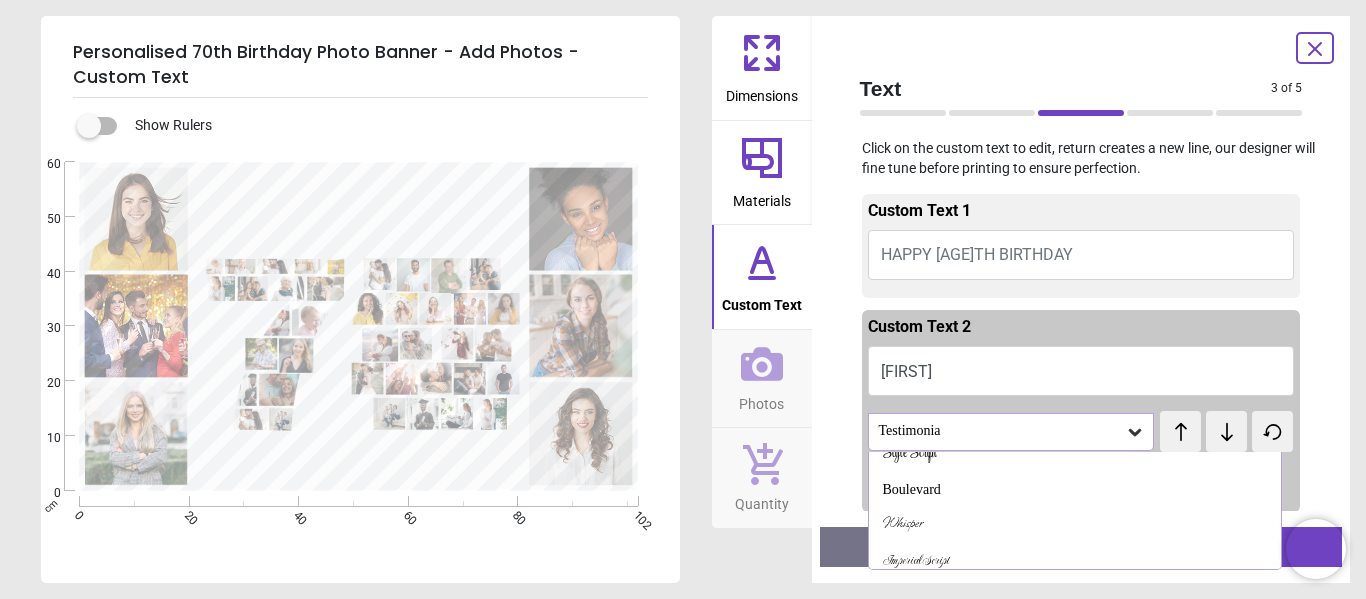 scroll, scrollTop: 346, scrollLeft: 0, axis: vertical 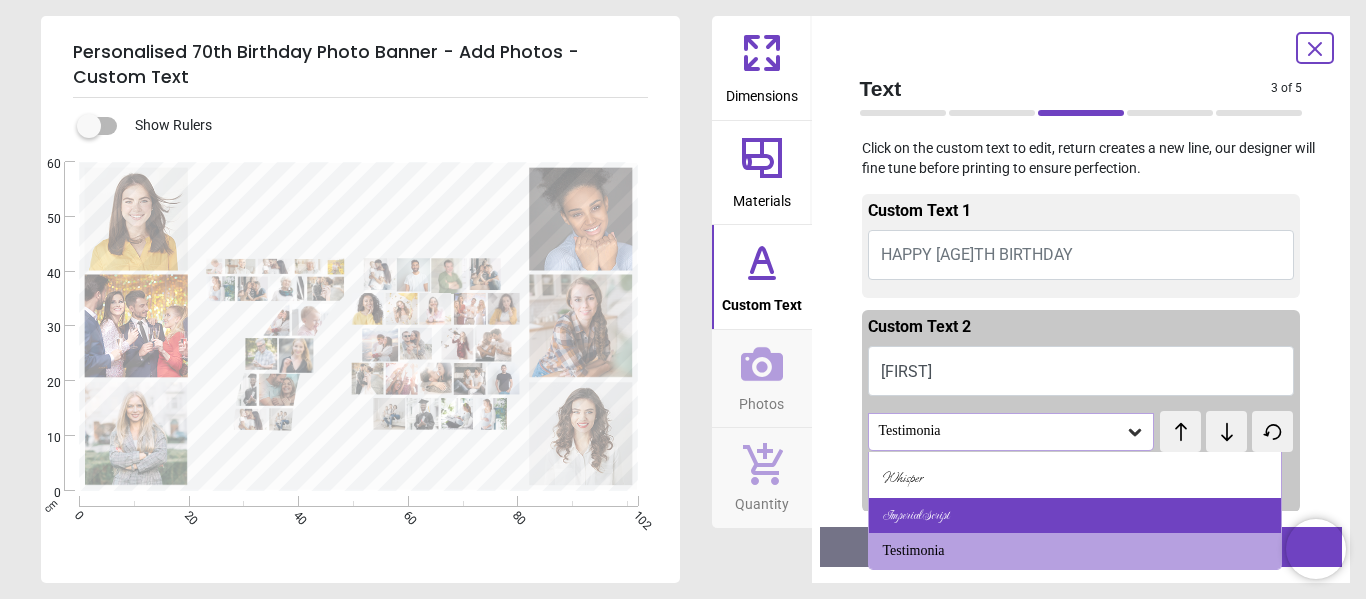 click on "Imperial Script" at bounding box center (1075, 516) 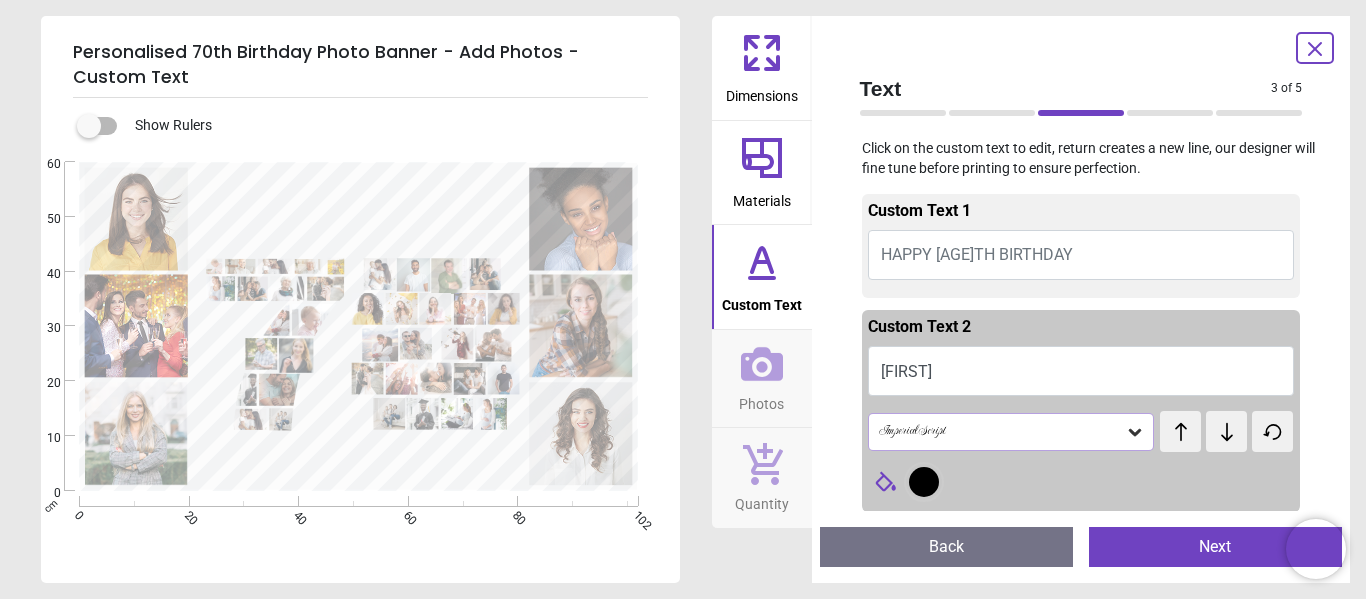 click on "Imperial Script" at bounding box center [1001, 431] 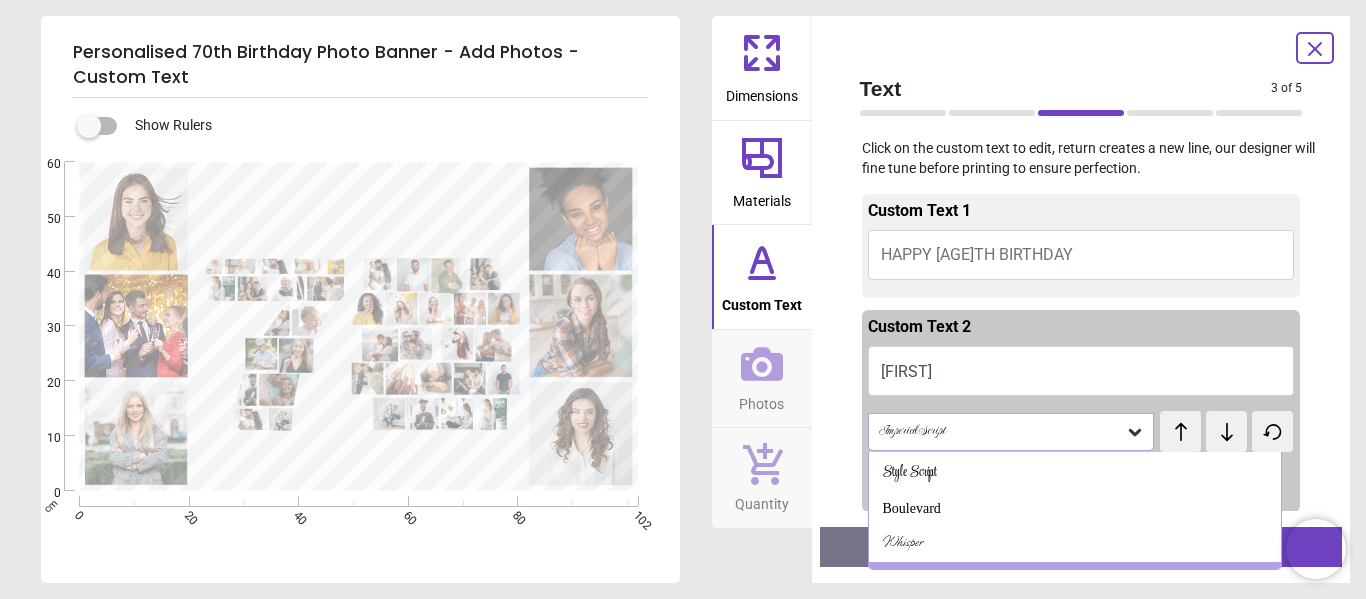 scroll, scrollTop: 310, scrollLeft: 0, axis: vertical 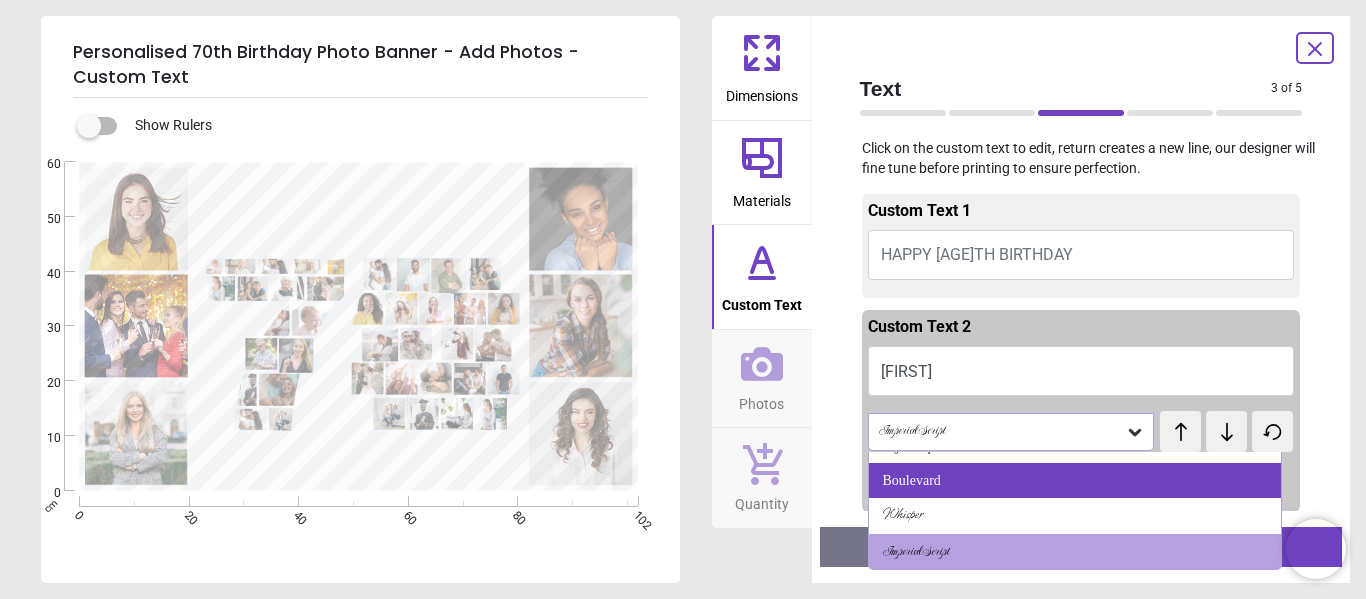 click on "Boulevard" at bounding box center (1075, 481) 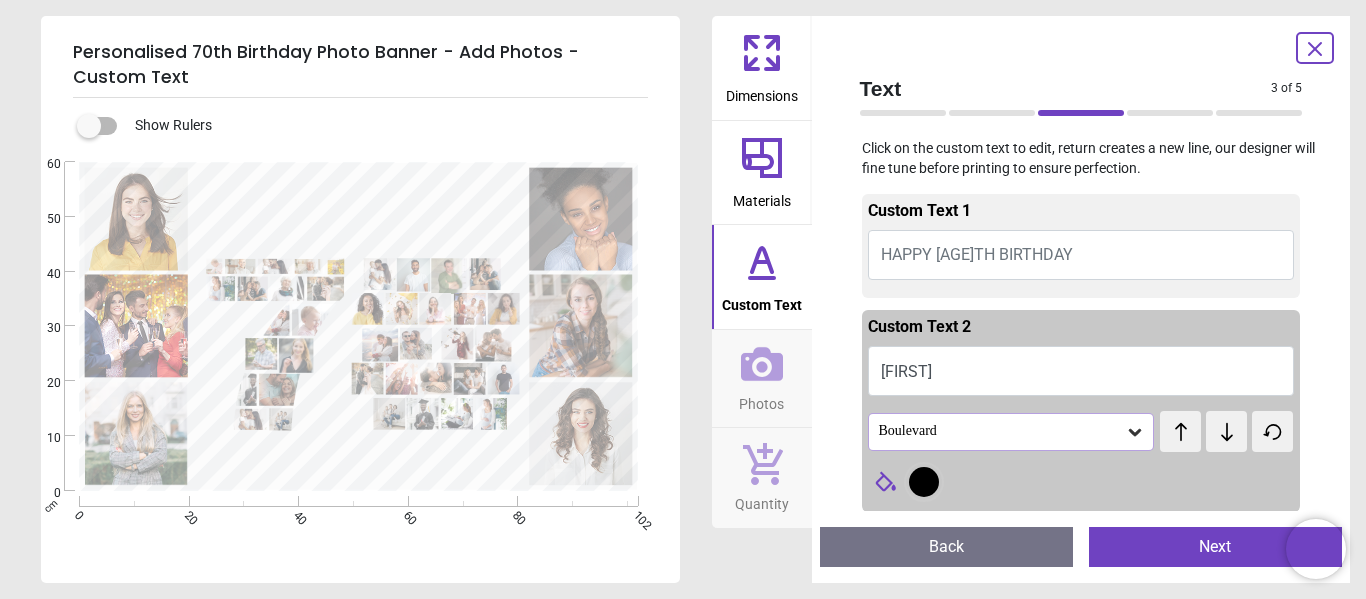 click on "Next" at bounding box center [1215, 547] 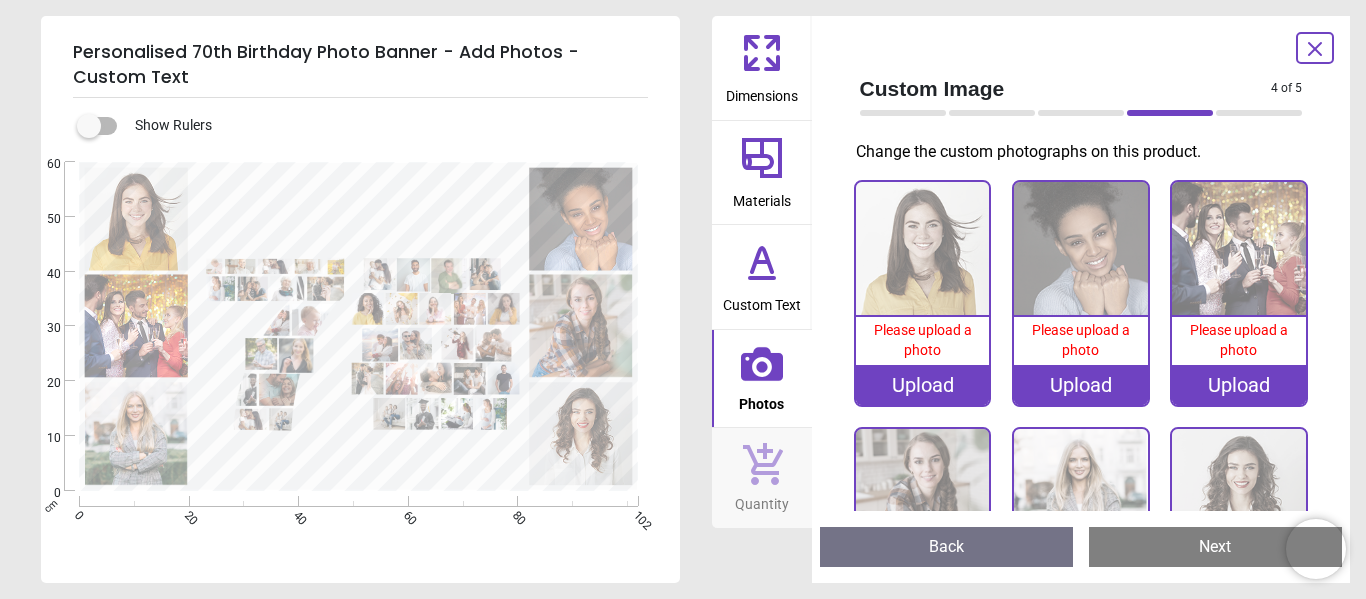 click on "Upload" at bounding box center [923, 385] 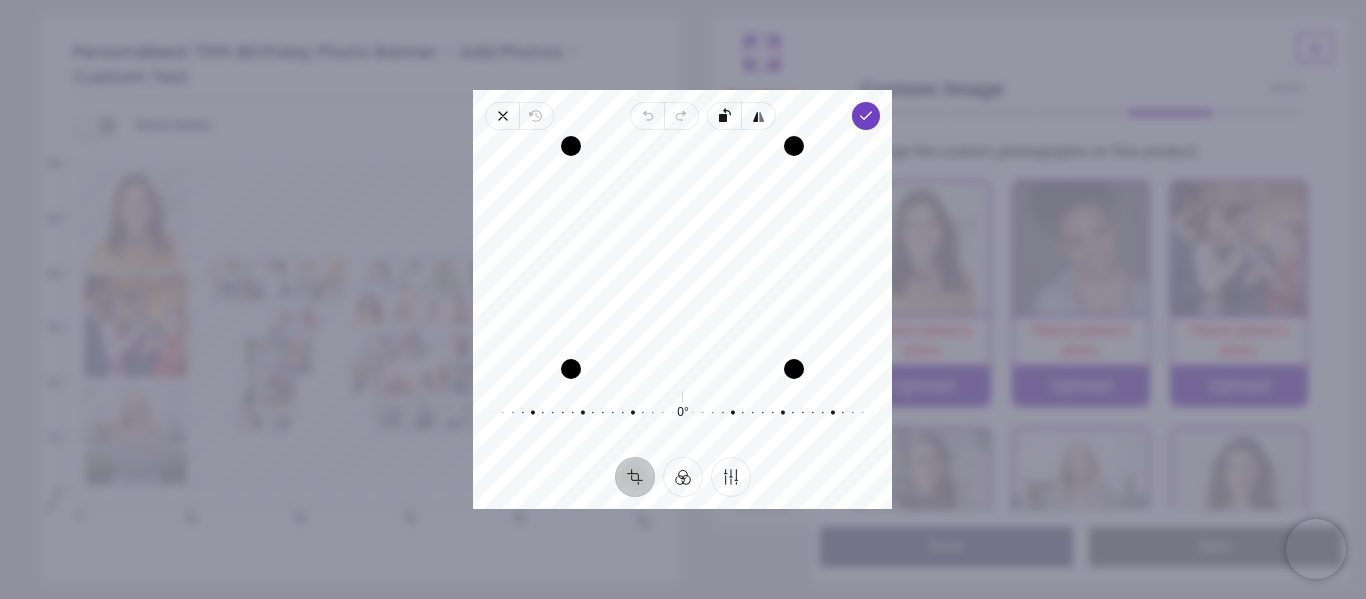 scroll, scrollTop: 0, scrollLeft: 0, axis: both 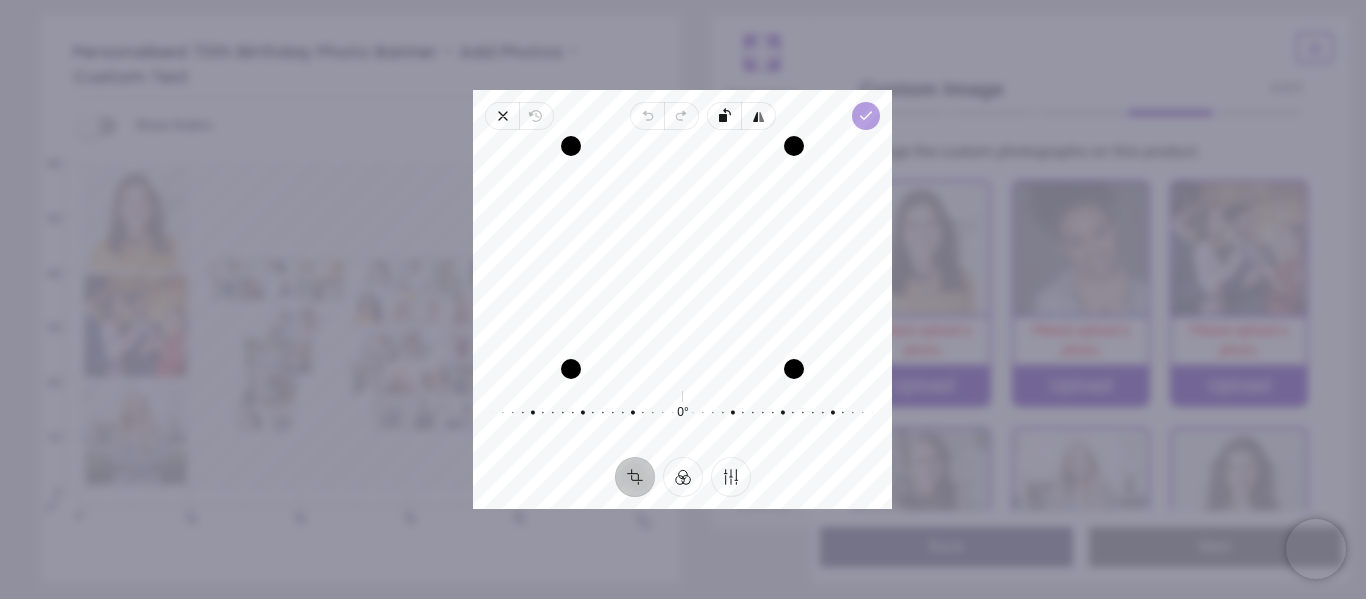 click 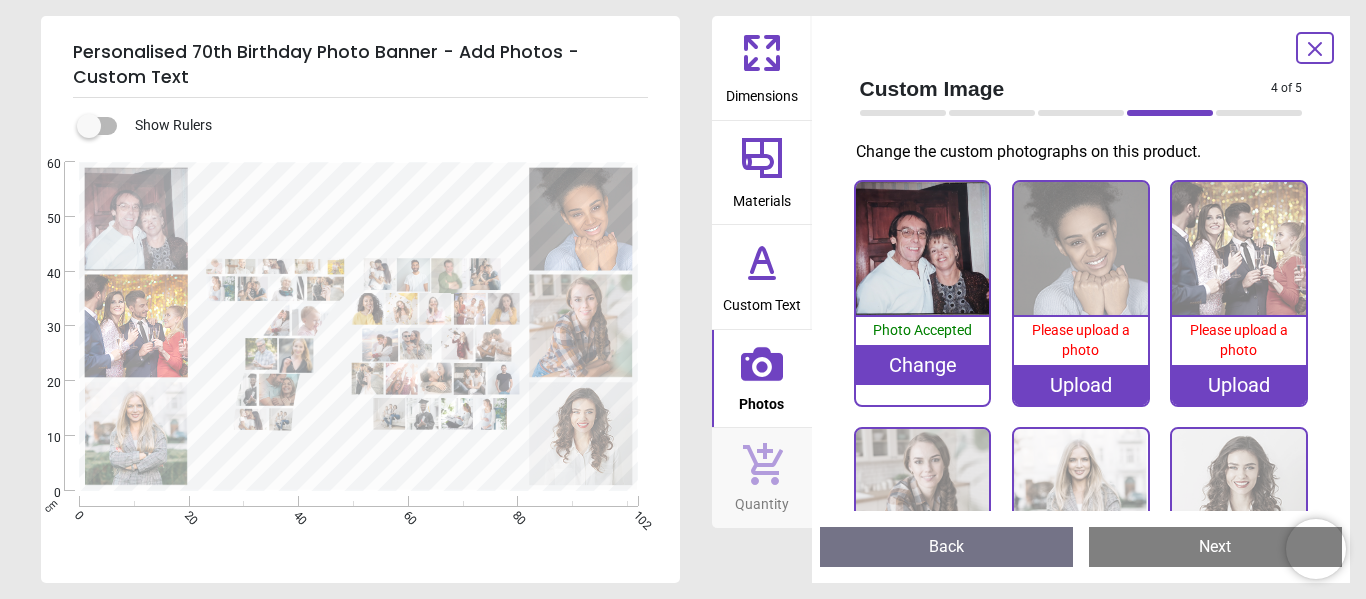 click on "Upload" at bounding box center (1081, 385) 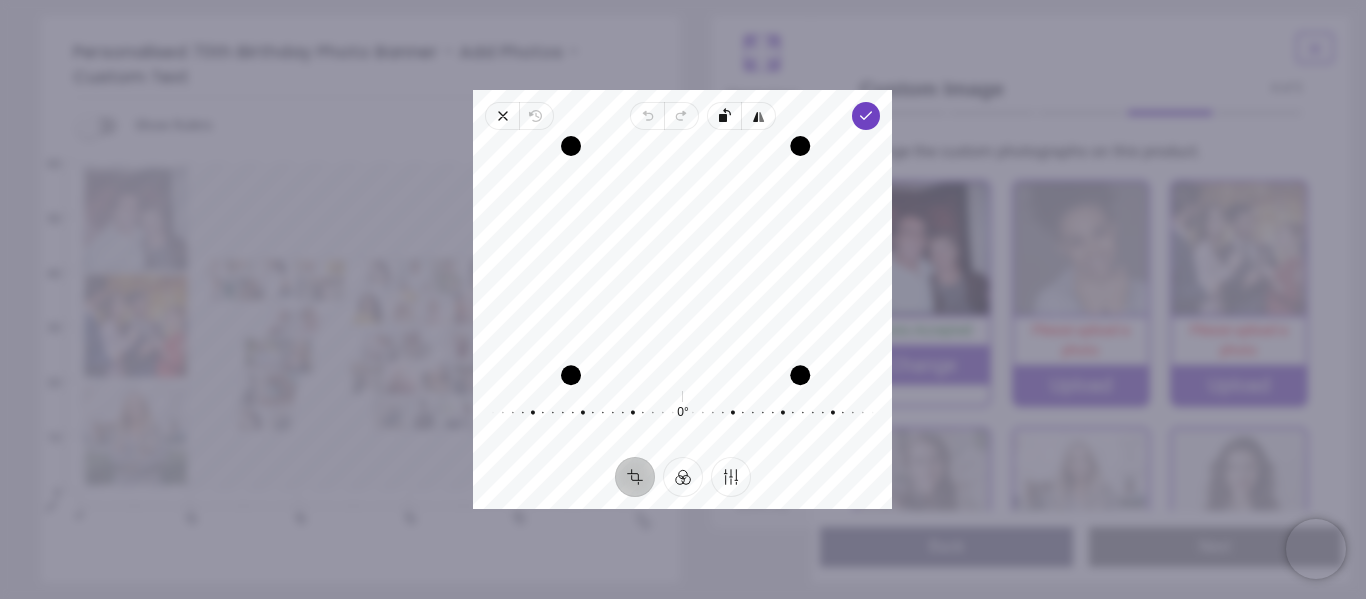 drag, startPoint x: 787, startPoint y: 368, endPoint x: 853, endPoint y: 362, distance: 66.27216 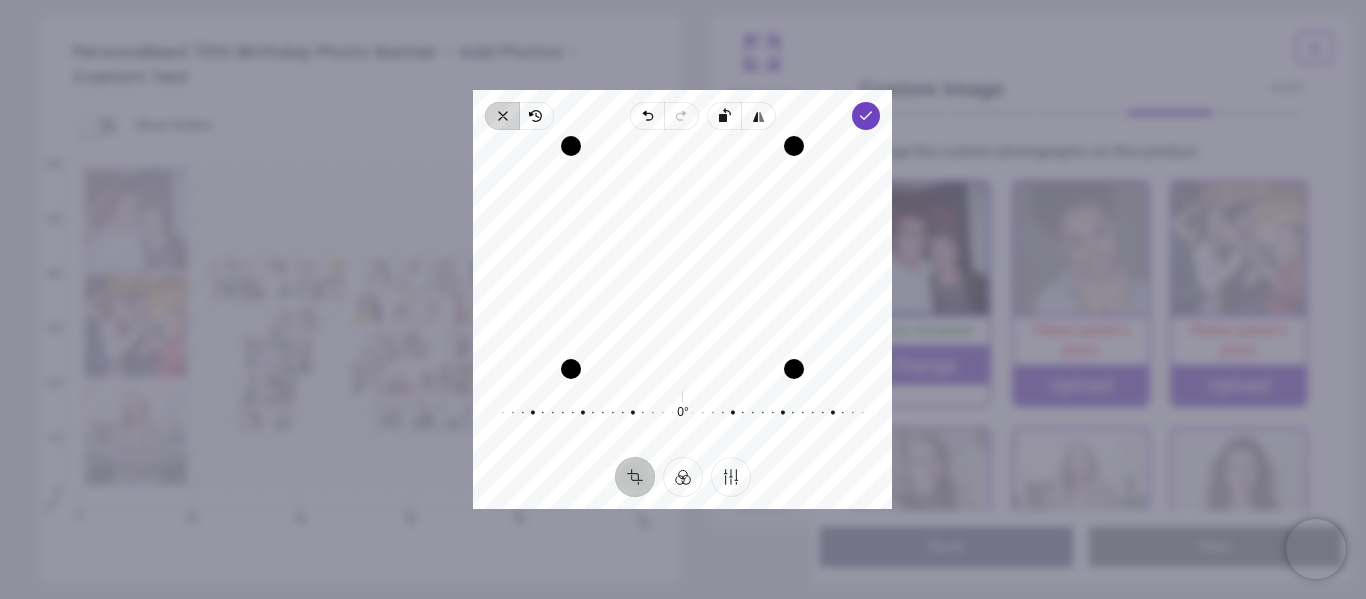 click on "Close" at bounding box center [502, 116] 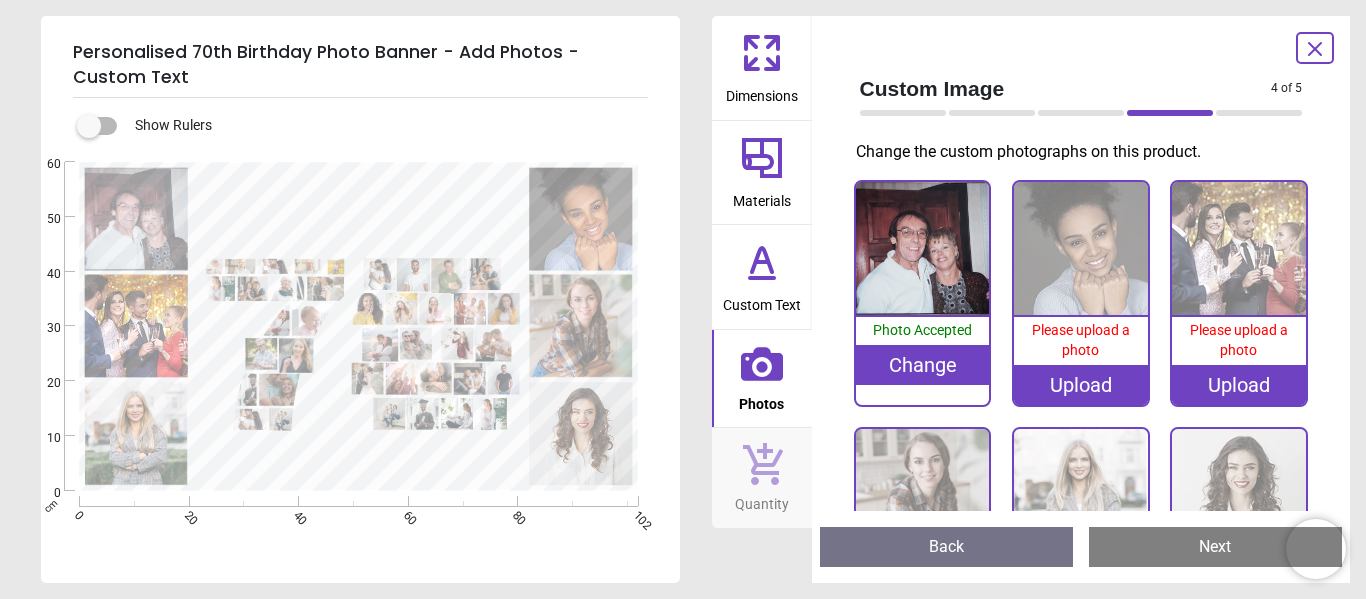 click on "Upload" at bounding box center [1081, 385] 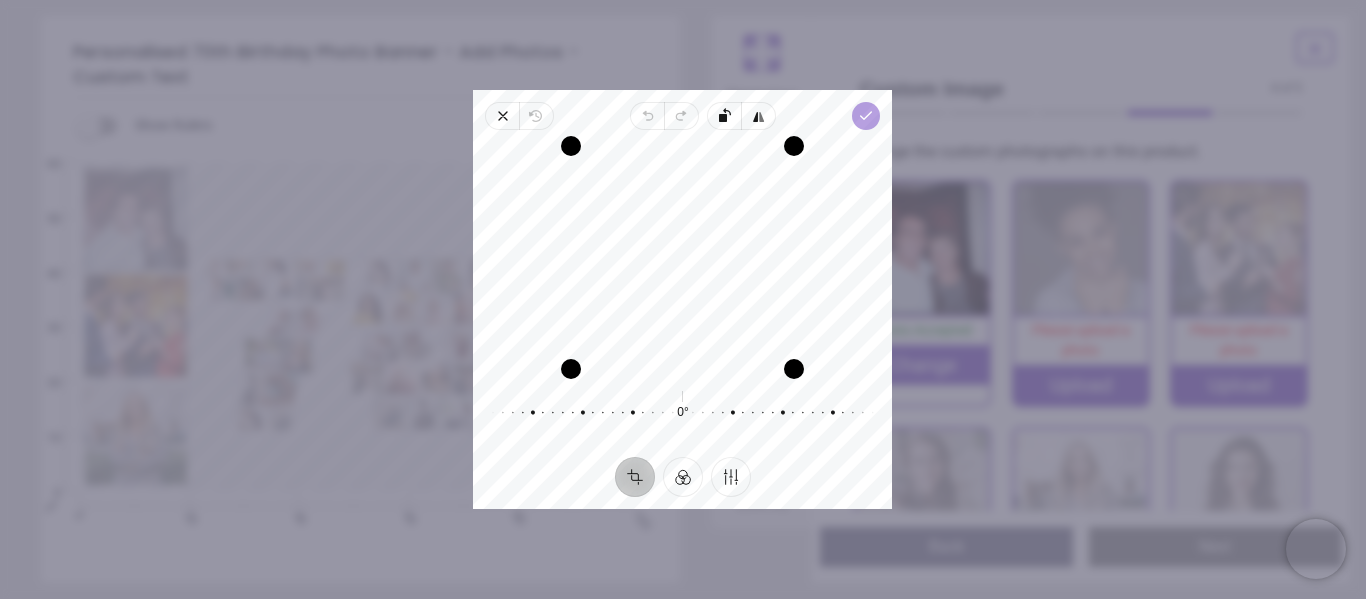 click 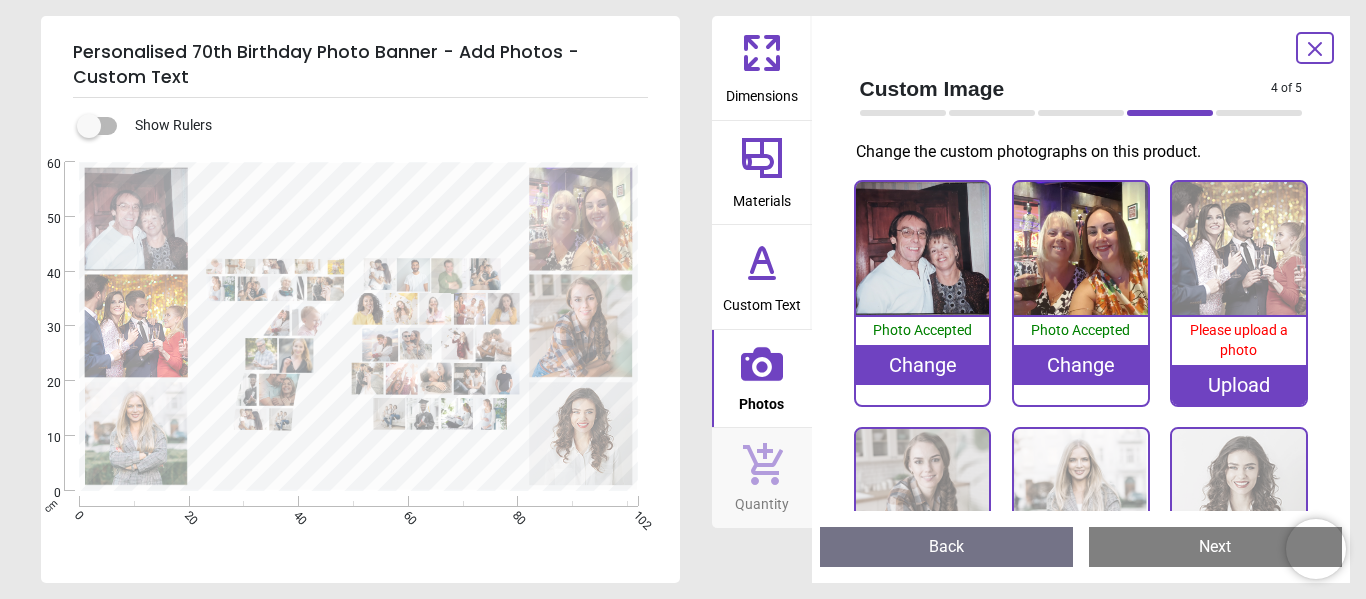click on "Upload" at bounding box center (1239, 385) 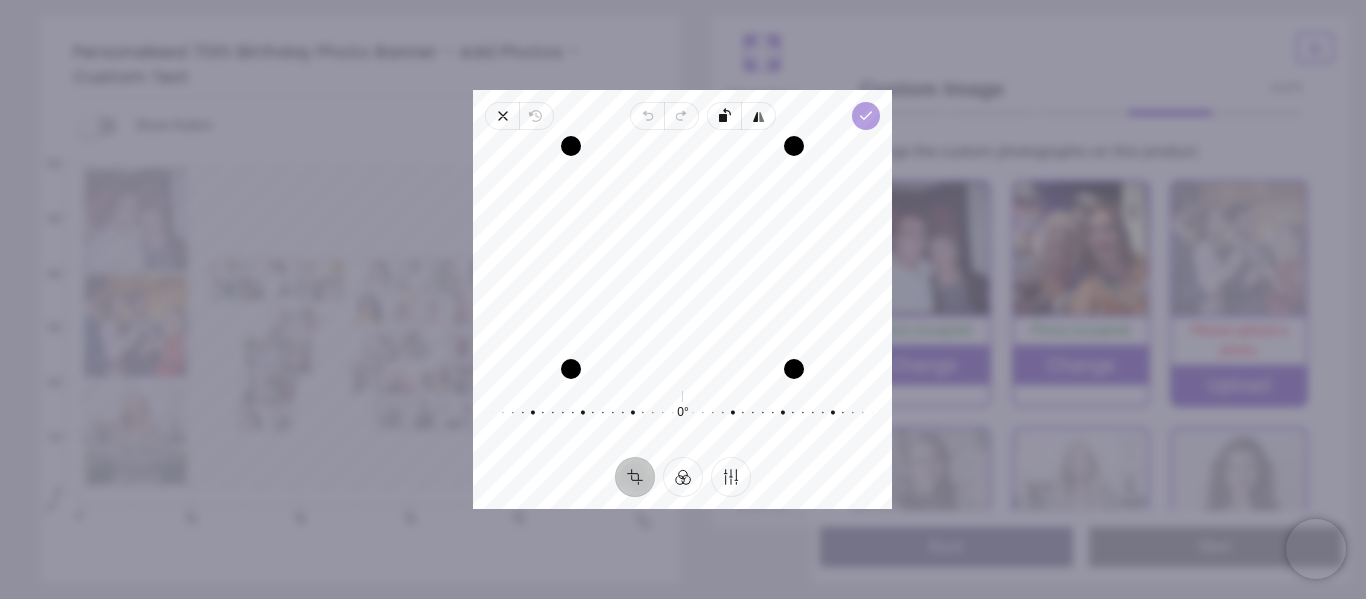 click on "Done" at bounding box center (867, 116) 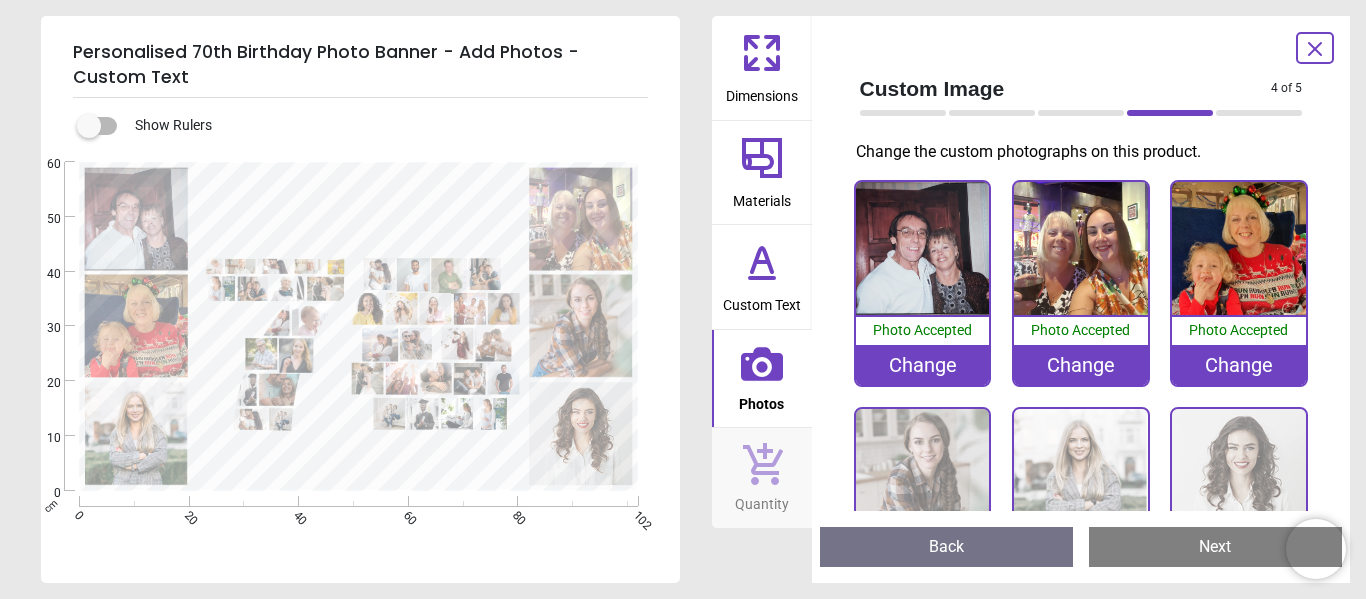 scroll, scrollTop: 0, scrollLeft: 0, axis: both 